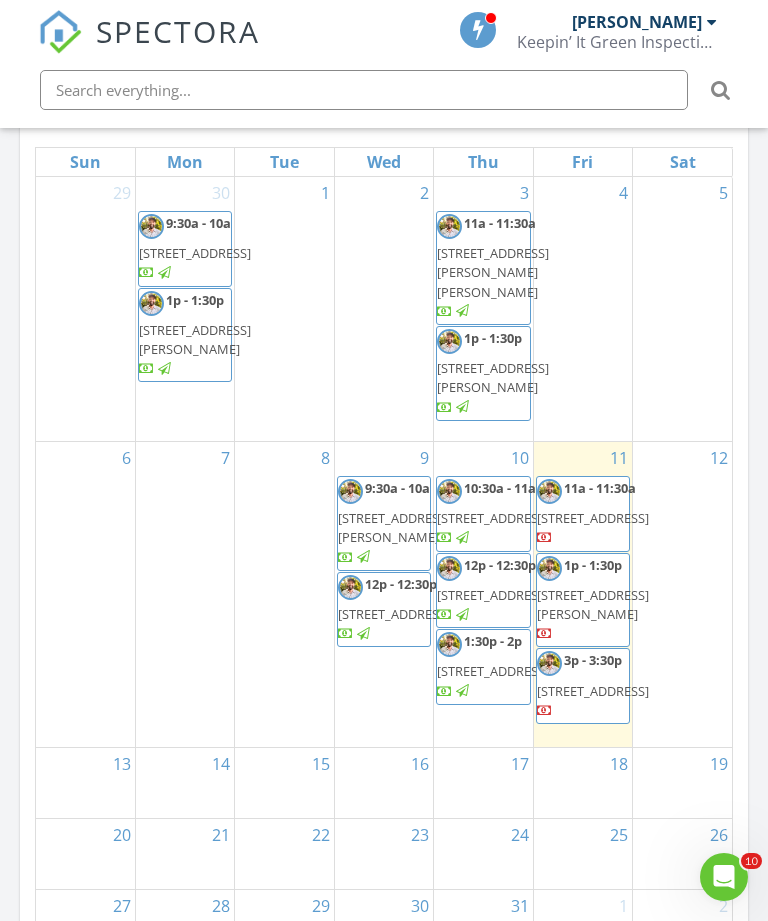 scroll, scrollTop: 2178, scrollLeft: 0, axis: vertical 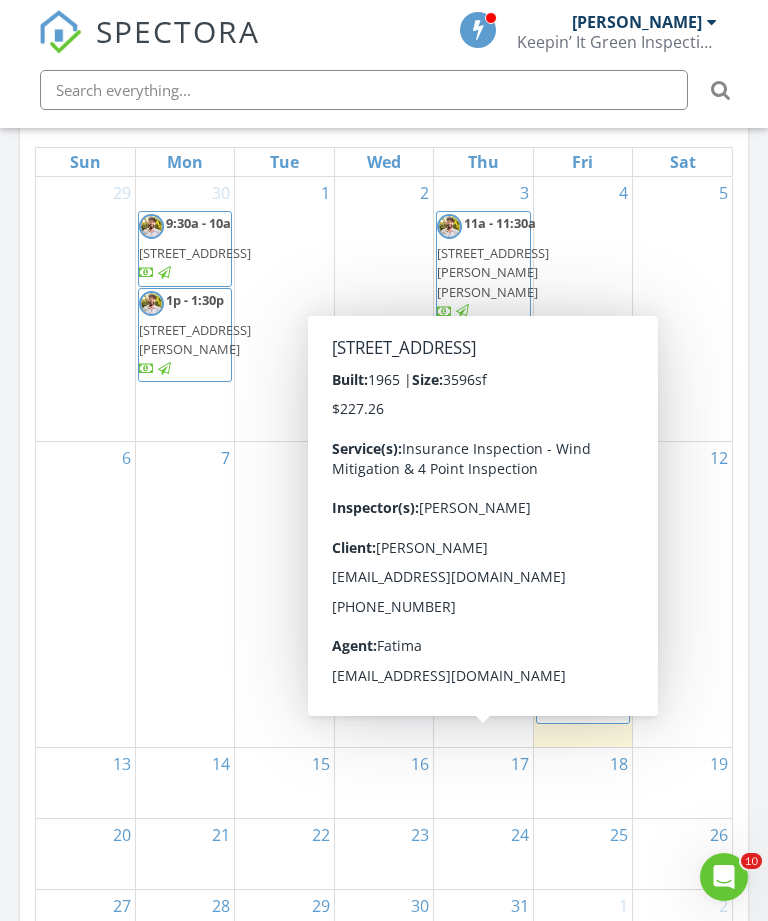 click on "7405 S Flagler Dr, West Palm Beach 33405" at bounding box center (493, 671) 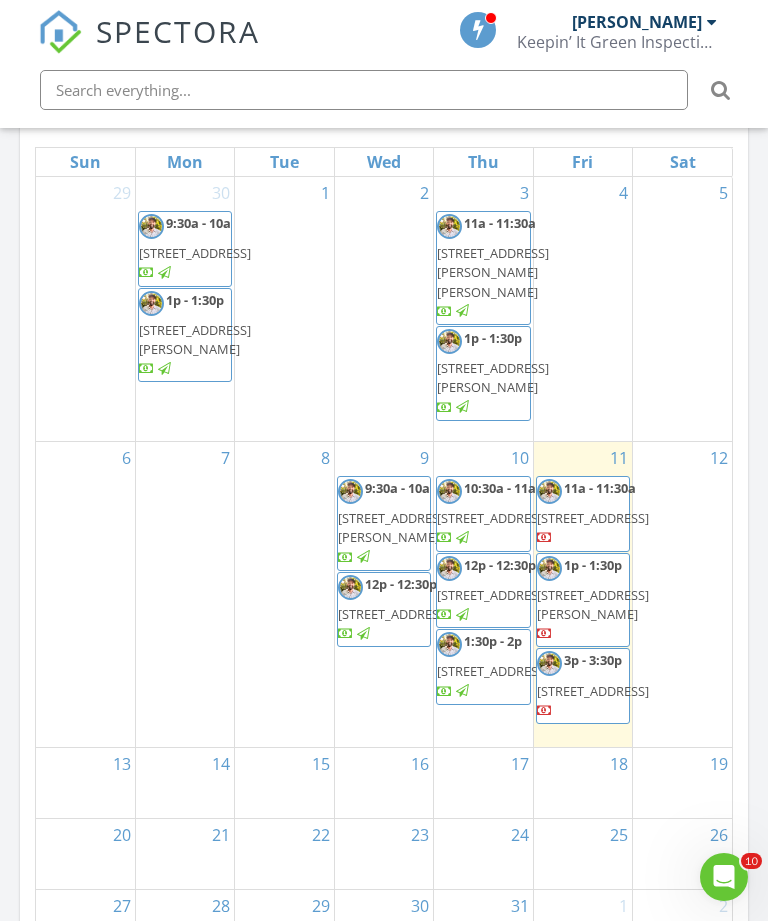 click at bounding box center (384, 460) 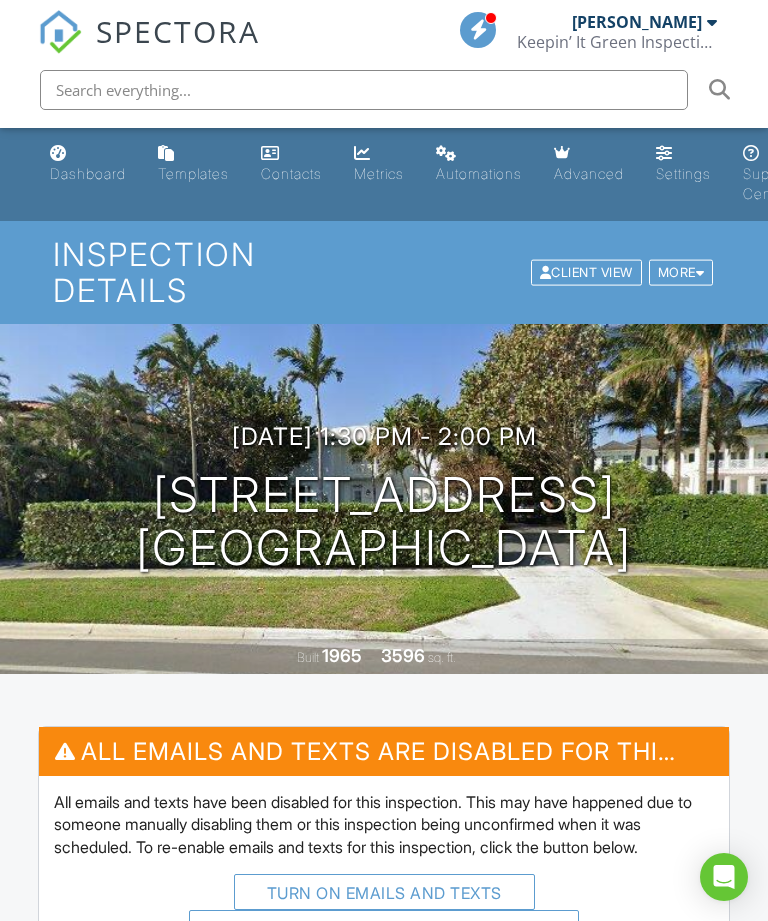 scroll, scrollTop: 0, scrollLeft: 0, axis: both 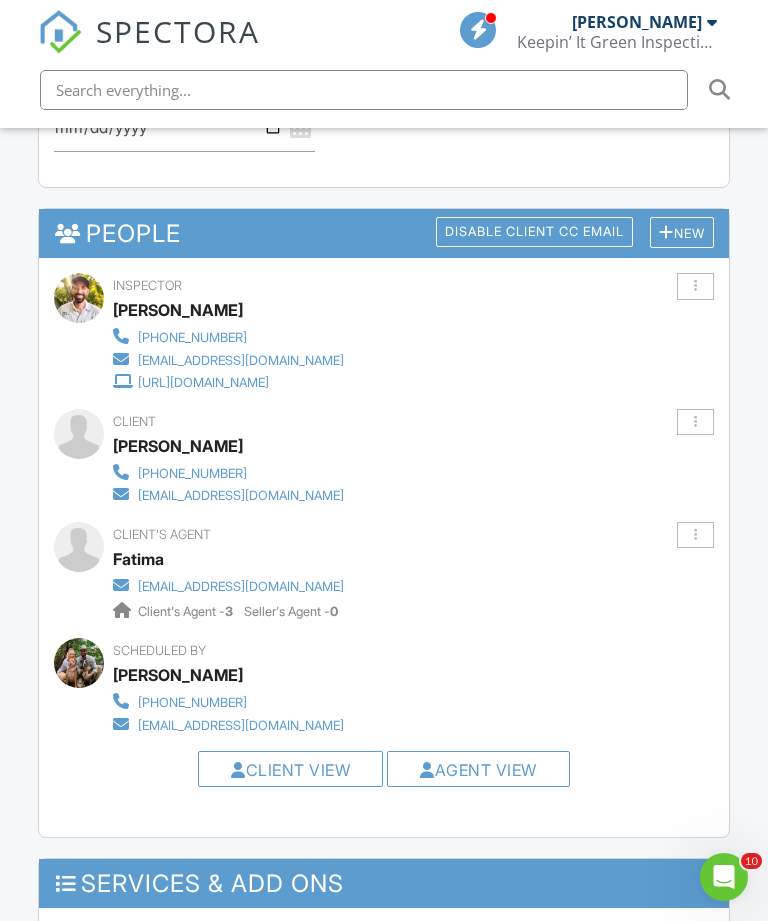 click at bounding box center (695, 535) 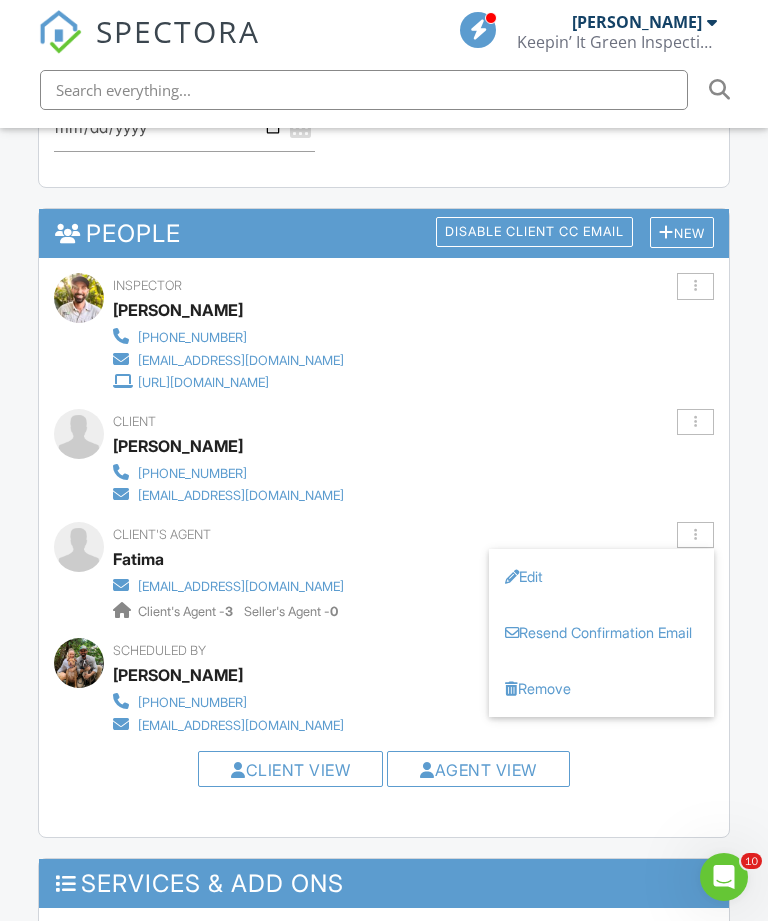 click on "Edit" at bounding box center (601, 577) 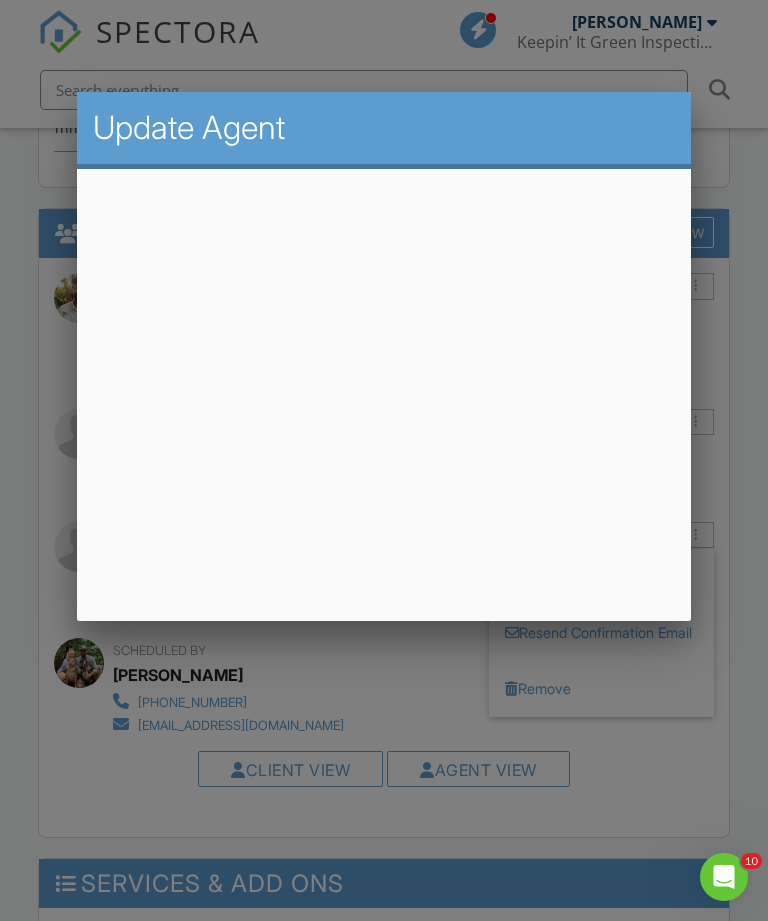 click at bounding box center (384, 475) 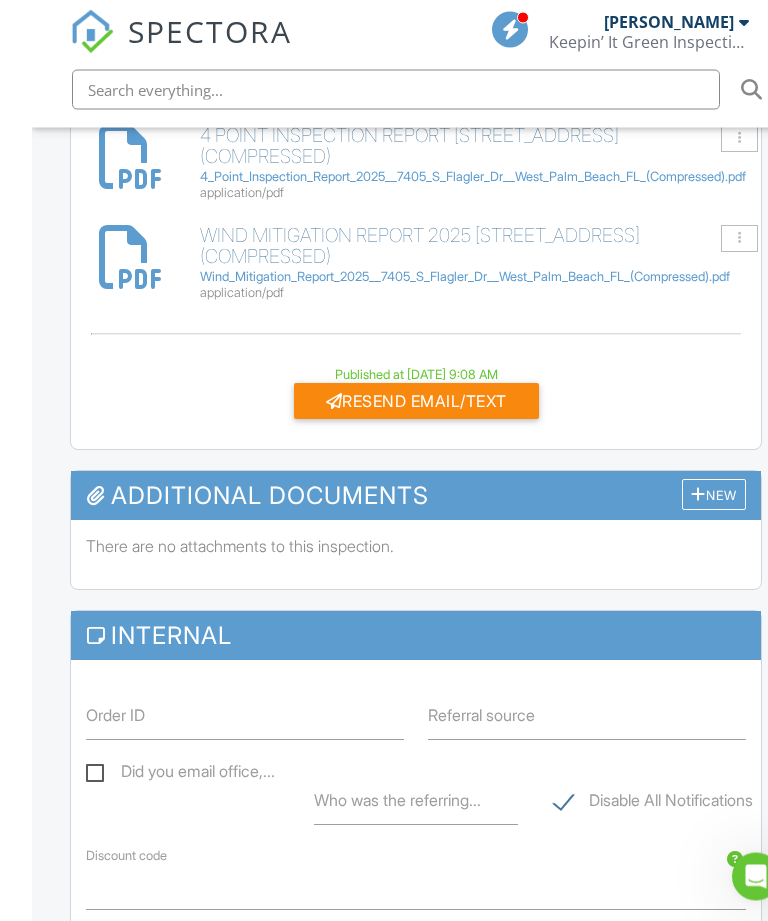 scroll, scrollTop: 596, scrollLeft: 0, axis: vertical 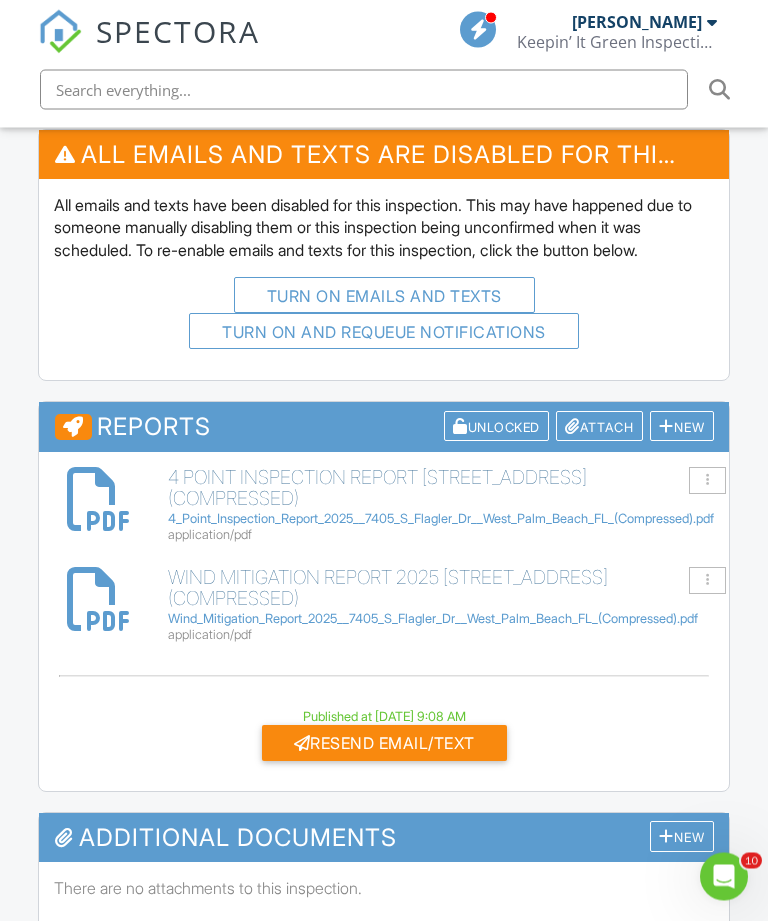 click at bounding box center [707, 581] 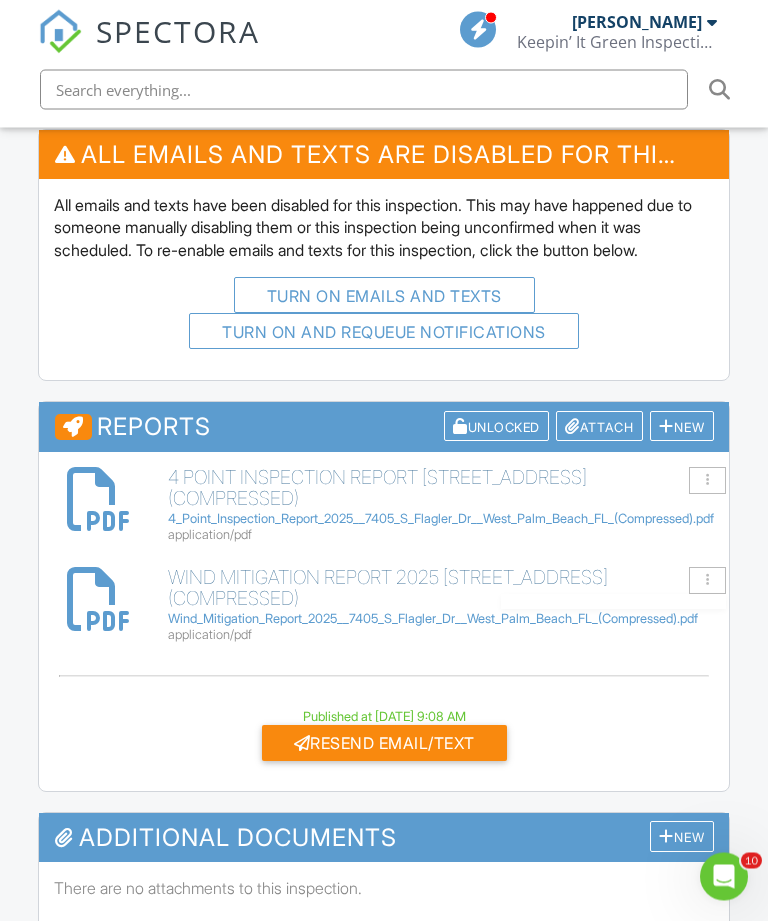 scroll, scrollTop: 597, scrollLeft: 0, axis: vertical 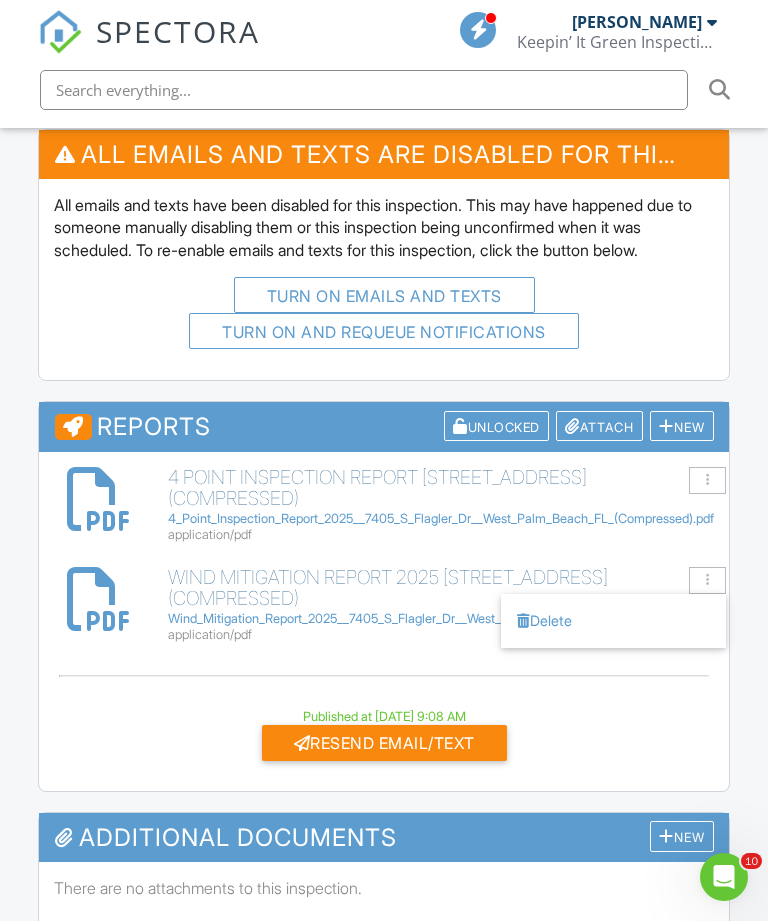 click on "Delete" at bounding box center [613, 621] 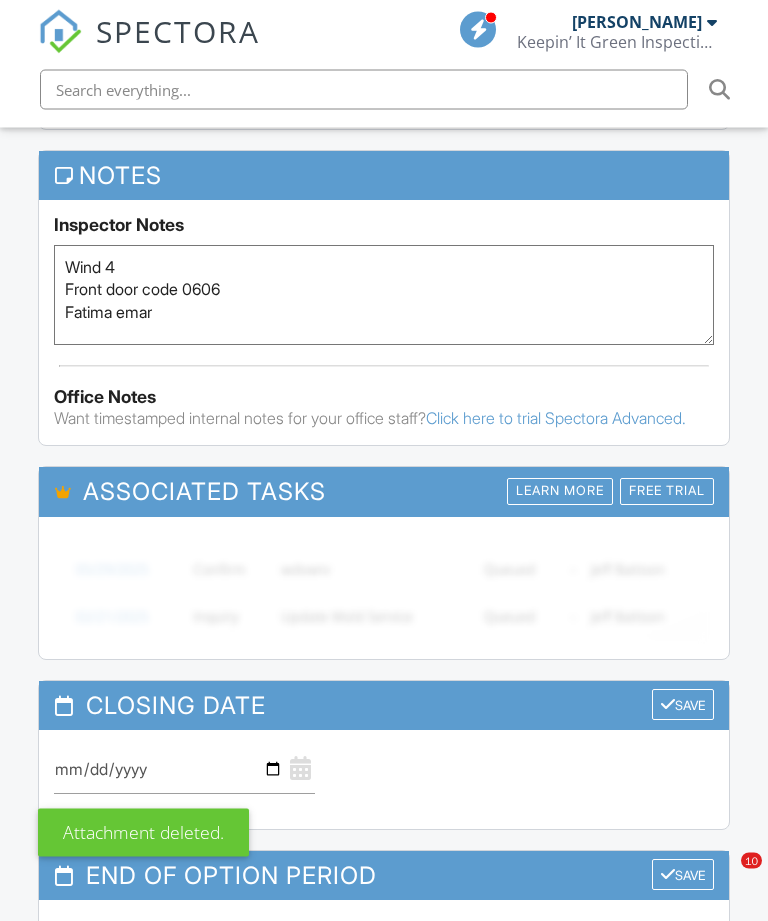 scroll, scrollTop: 1757, scrollLeft: 0, axis: vertical 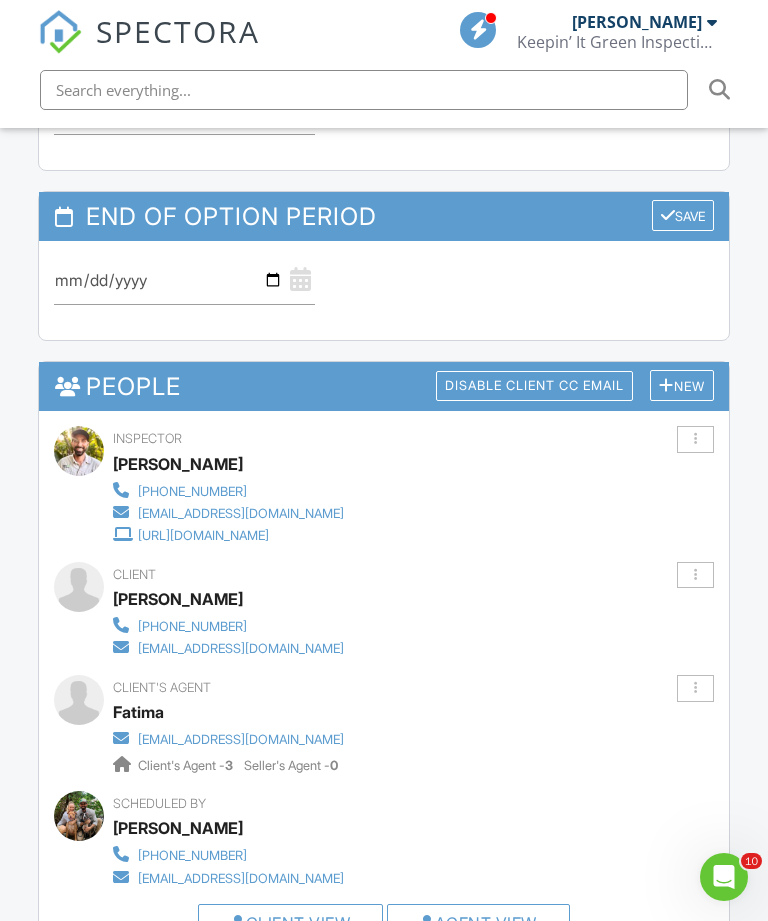 click on "New" at bounding box center [682, 385] 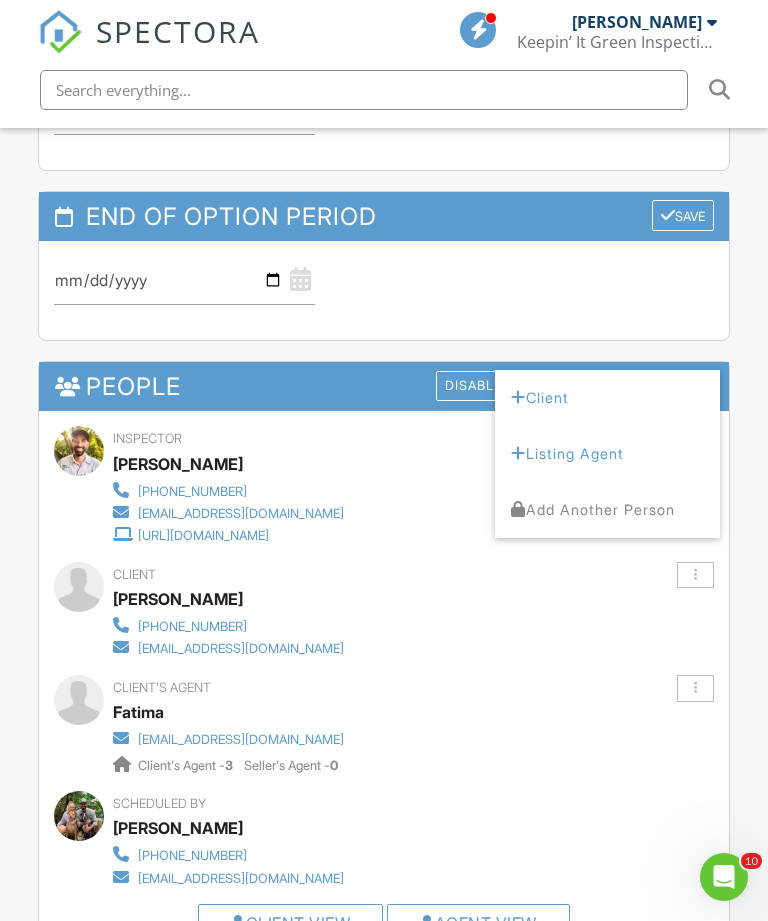 click on "Dashboard
Templates
Contacts
Metrics
Automations
Advanced
Settings
Support Center
Inspection Details
Client View
More
Property Details
Reschedule
Reorder / Copy
Share
Cancel
Delete
Print Order
Convert to V9
View Change Log
07/10/2025  1:30 pm
- 2:00 pm
7405 S Flagler Dr
West Palm Beach, FL 33405
Built
1965
3596
sq. ft.
+ − Leaflet  |  © MapTiler   © OpenStreetMap contributors
All emails and texts are disabled for this inspection!
All emails and texts have been disabled for this inspection. This may have happened due to someone manually disabling them or this inspection being unconfirmed when it was scheduled. To re-enable emails and texts for this inspection, click the button below.
Turn on emails and texts" at bounding box center [384, 164] 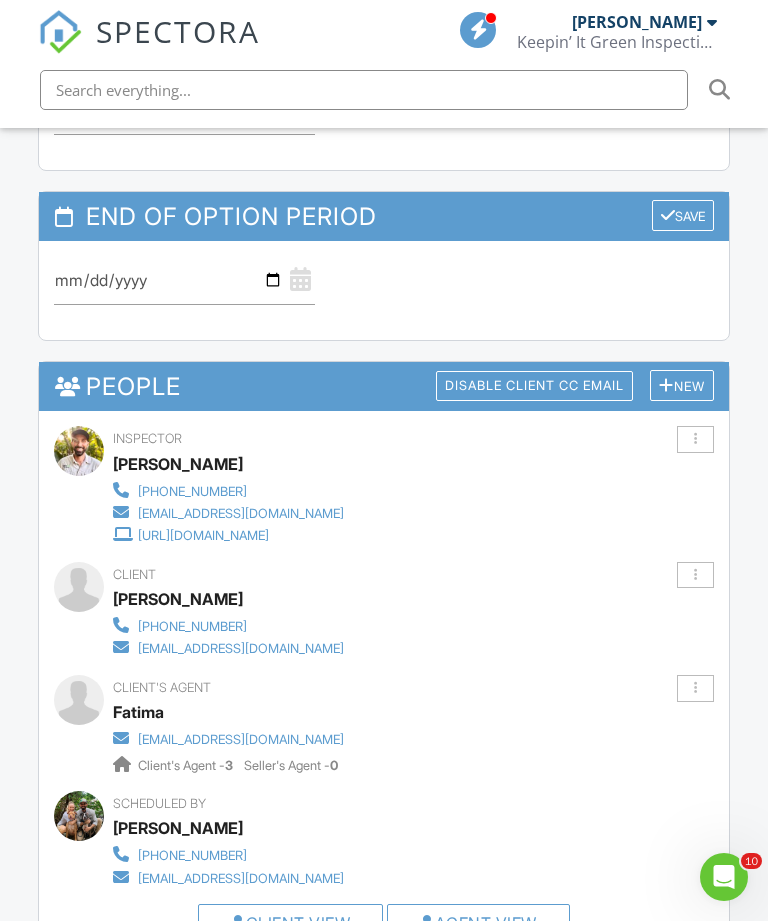 click on "Dashboard
Templates
Contacts
Metrics
Automations
Advanced
Settings
Support Center
Inspection Details
Client View
More
Property Details
Reschedule
Reorder / Copy
Share
Cancel
Delete
Print Order
Convert to V9
View Change Log
07/10/2025  1:30 pm
- 2:00 pm
7405 S Flagler Dr
West Palm Beach, FL 33405
Built
1965
3596
sq. ft.
+ − Leaflet  |  © MapTiler   © OpenStreetMap contributors
All emails and texts are disabled for this inspection!
All emails and texts have been disabled for this inspection. This may have happened due to someone manually disabling them or this inspection being unconfirmed when it was scheduled. To re-enable emails and texts for this inspection, click the button below.
Turn on emails and texts" at bounding box center [384, 164] 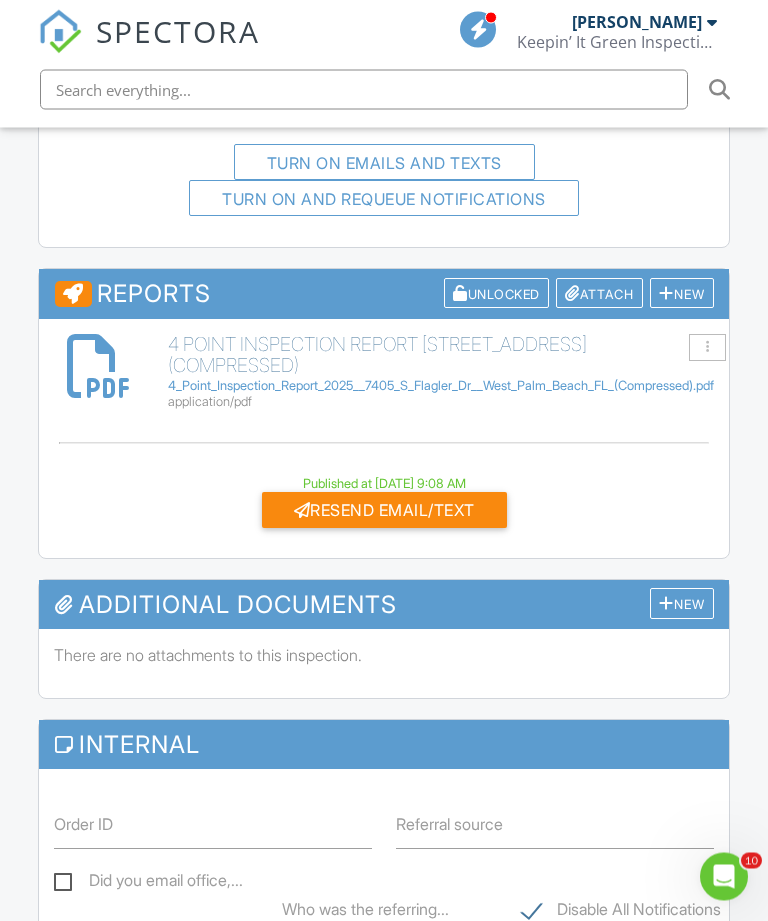 scroll, scrollTop: 599, scrollLeft: 0, axis: vertical 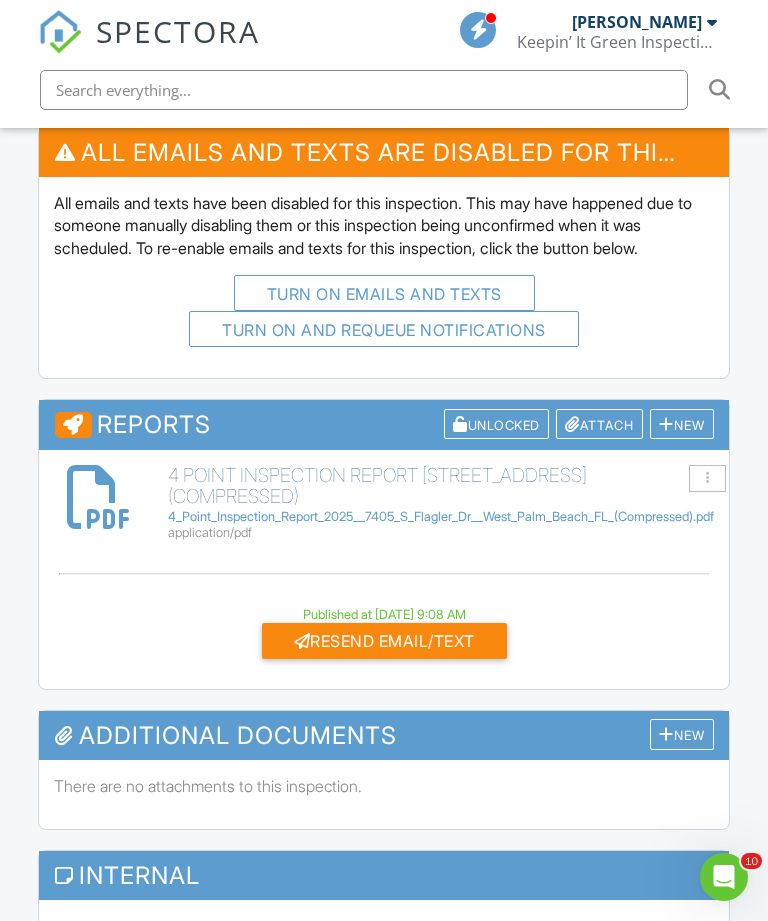 click on "Attach" at bounding box center [599, 424] 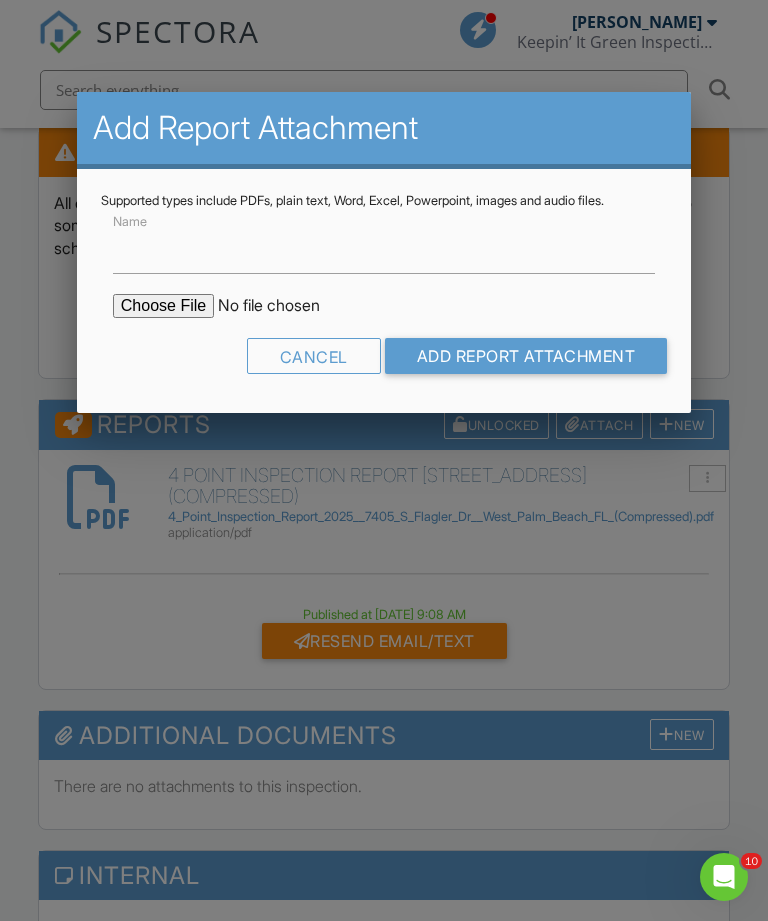click at bounding box center [283, 306] 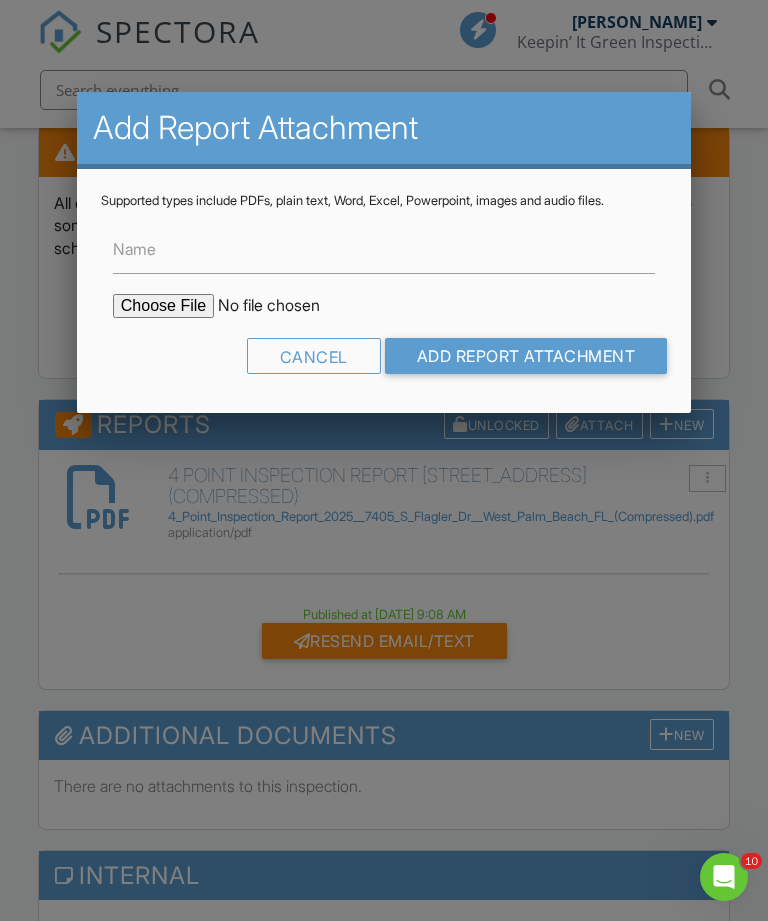 type on "C:\fakepath\Wind Mitigation Report 2025, 7504 S Flagler Dr, West Palm Beach Fl (Compressed).pdf" 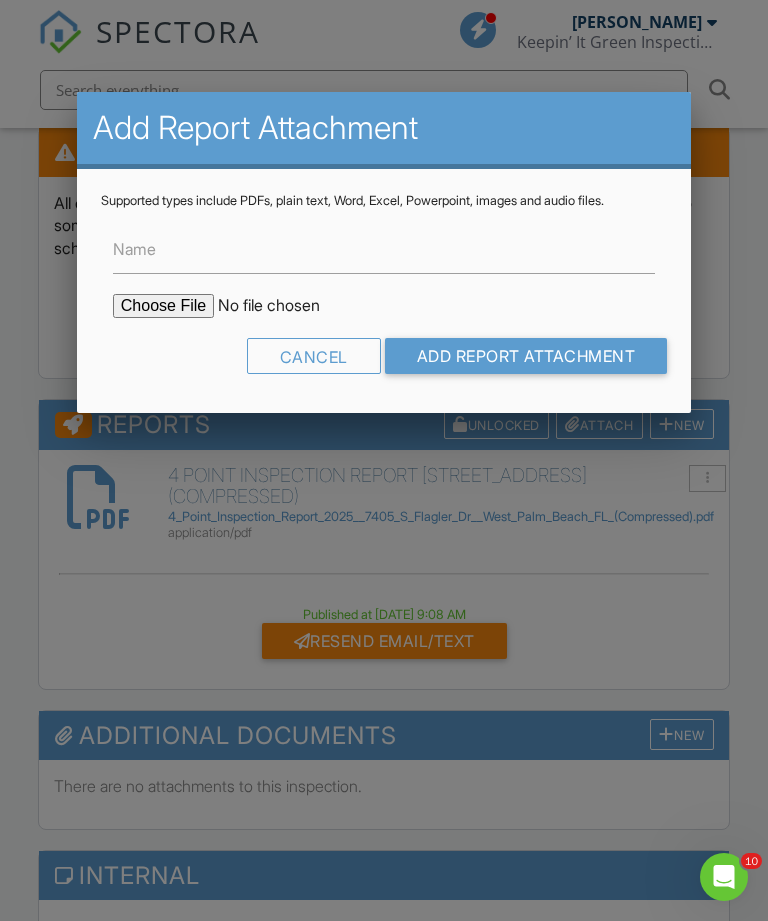 click on "Add Report Attachment" at bounding box center [526, 356] 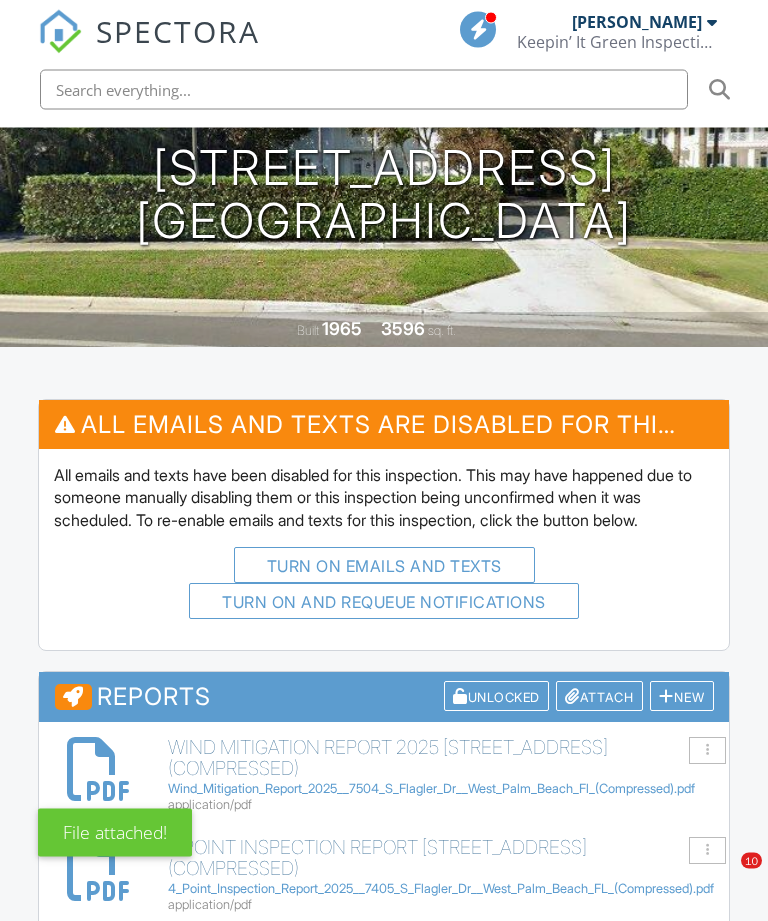 scroll, scrollTop: 402, scrollLeft: 0, axis: vertical 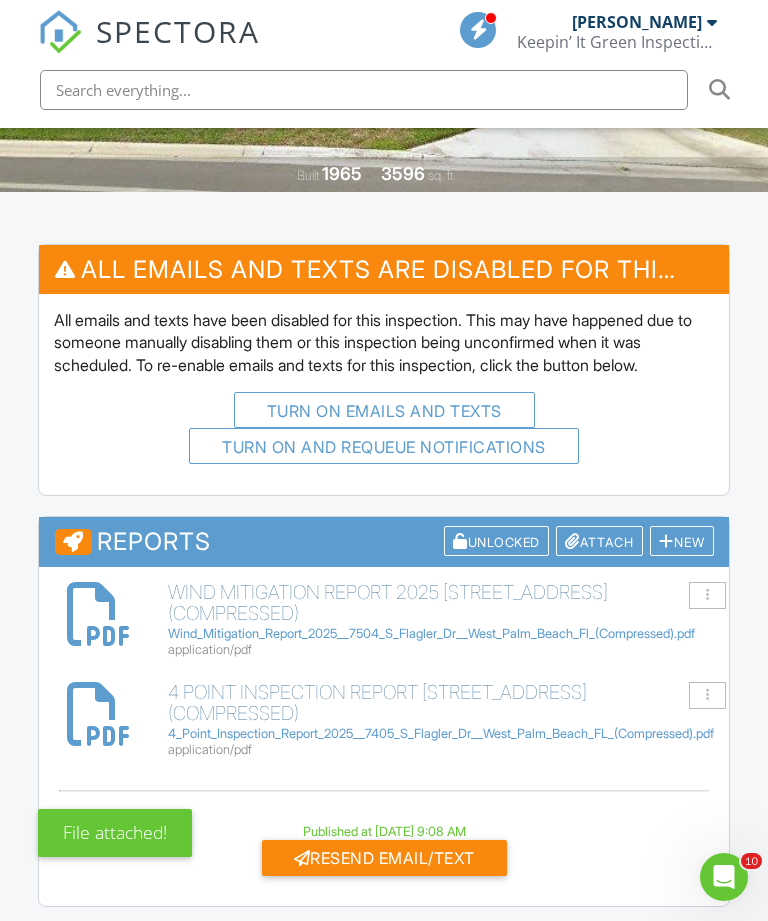 click on "Wind_Mitigation_Report_2025__7504_S_Flagler_Dr__West_Palm_Beach_Fl_(Compressed).pdf" at bounding box center [440, 634] 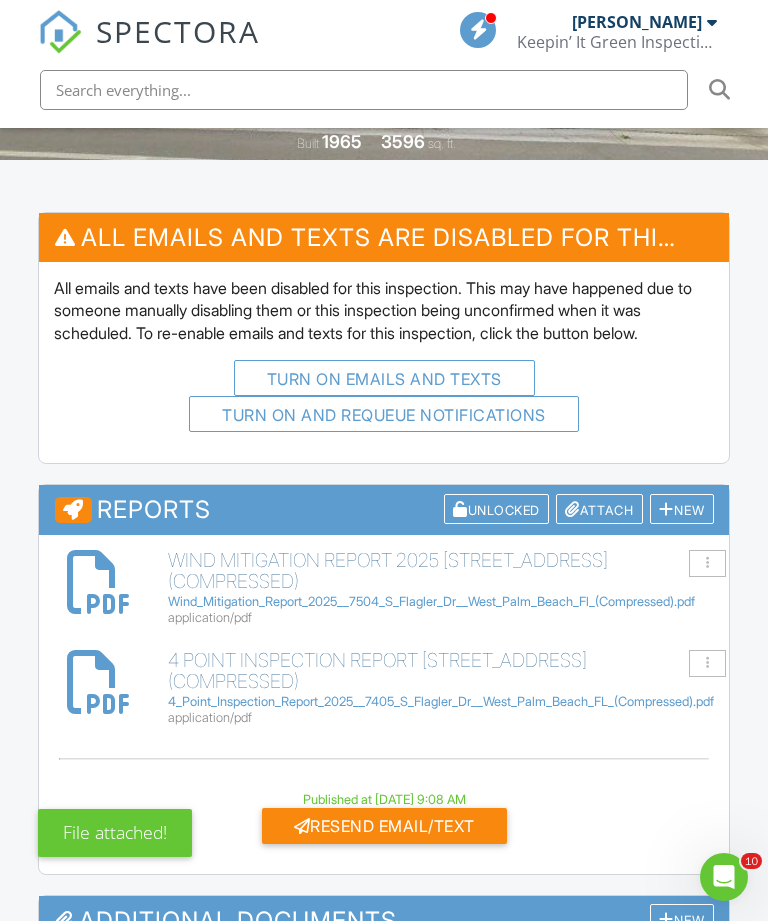 scroll, scrollTop: 513, scrollLeft: 0, axis: vertical 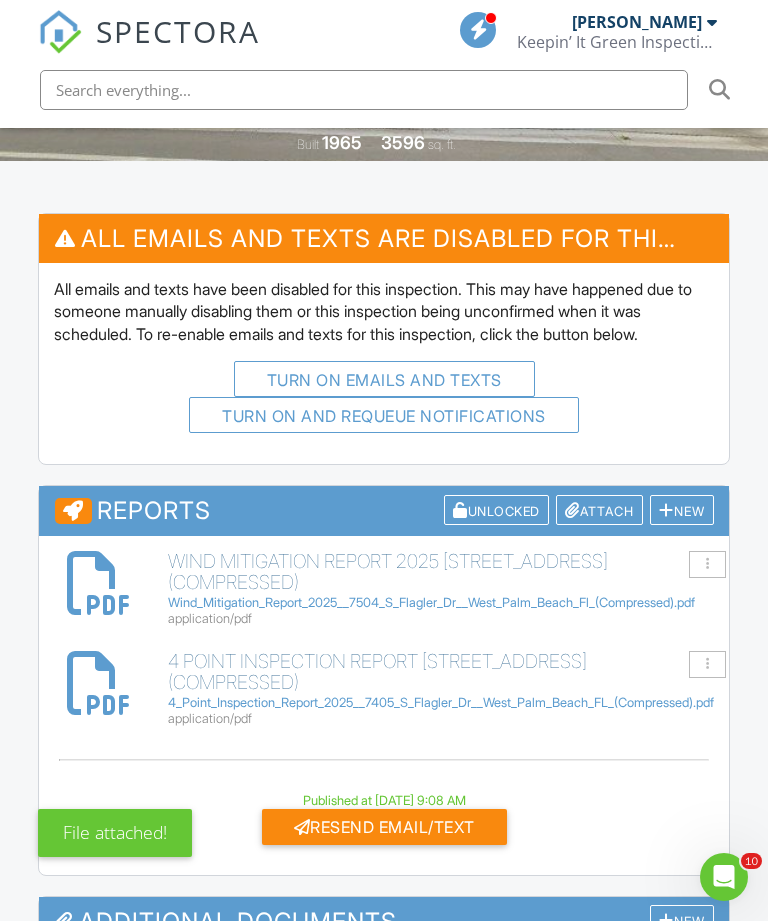 click at bounding box center (707, 564) 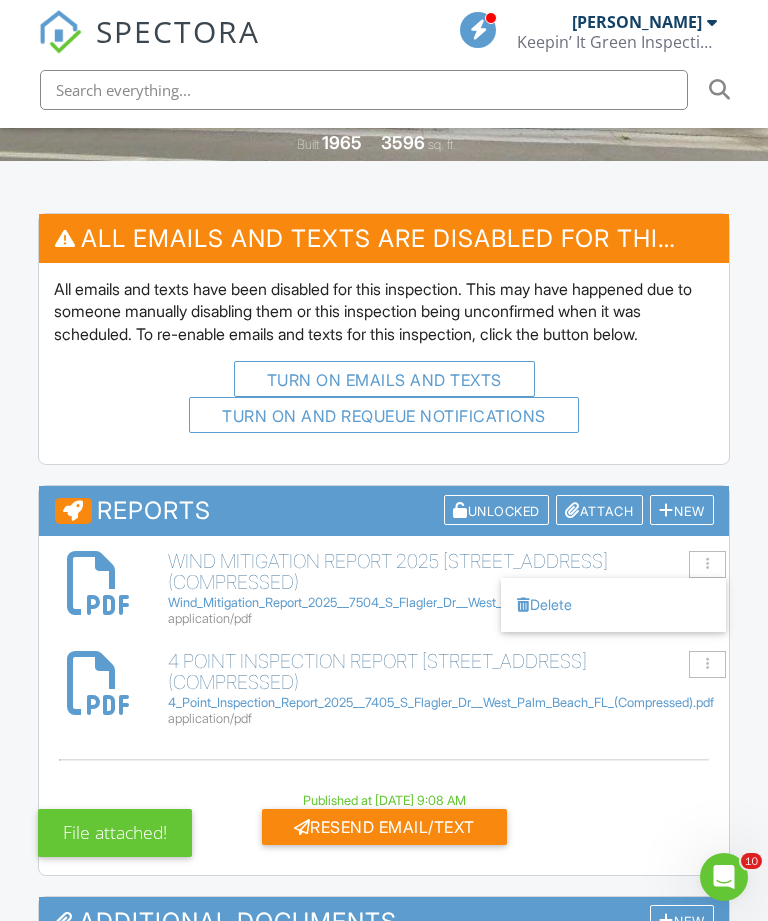 click on "Delete" at bounding box center [613, 605] 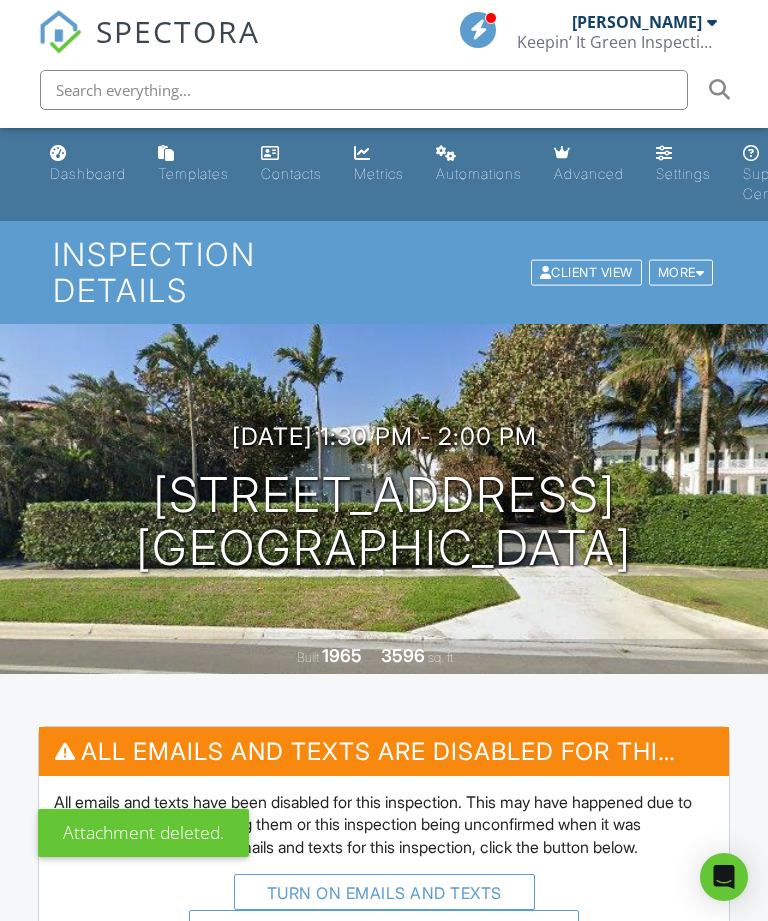 scroll, scrollTop: 0, scrollLeft: 0, axis: both 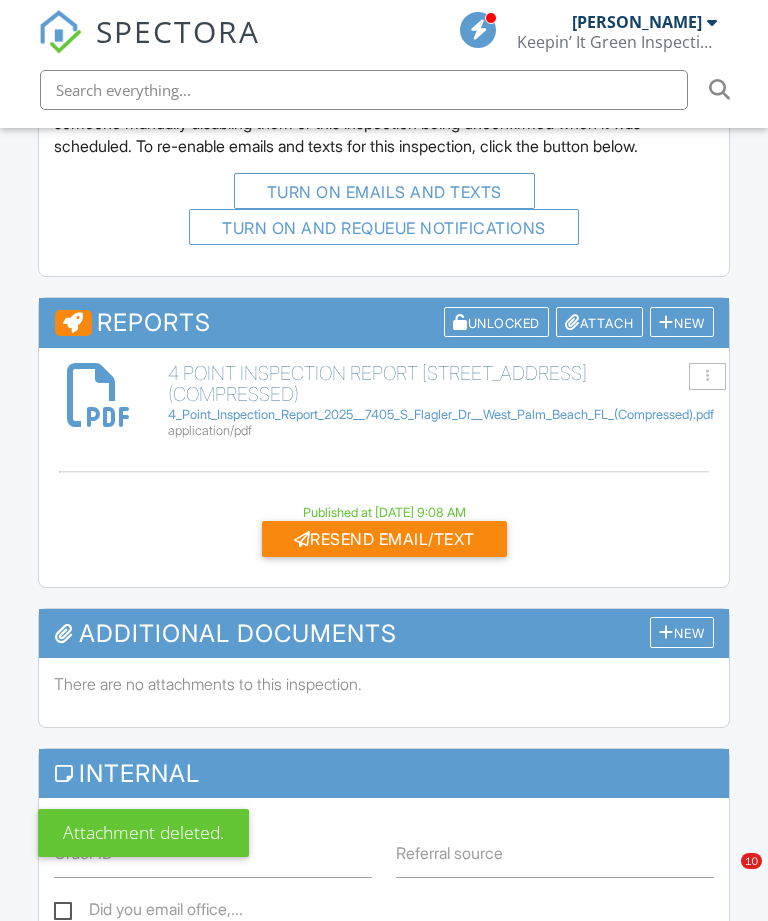 click on "Attach" at bounding box center (599, 322) 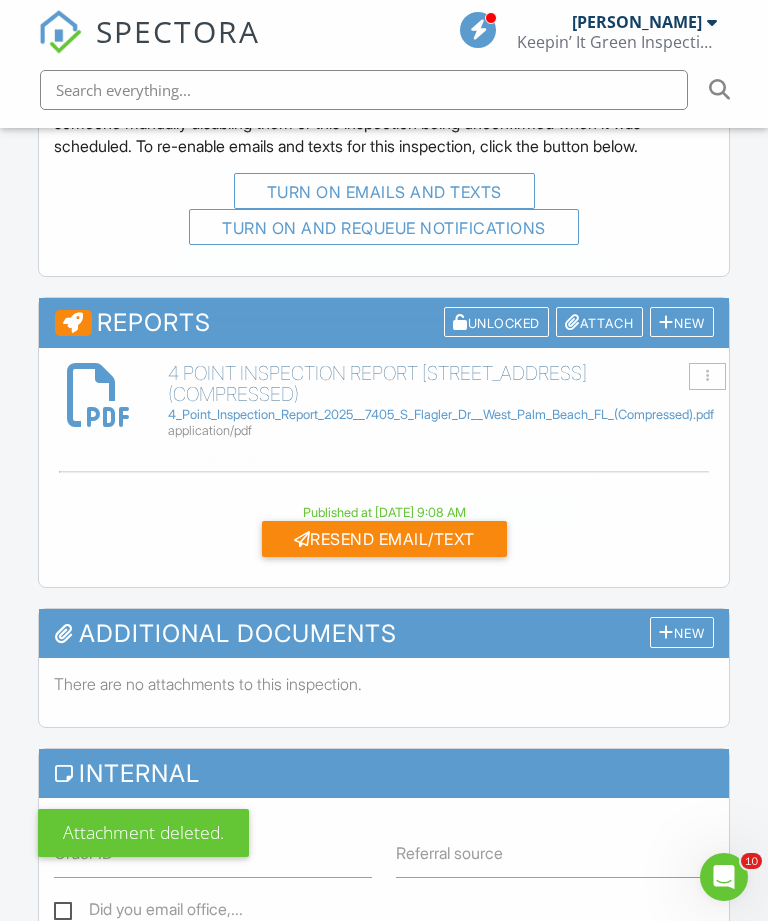 scroll, scrollTop: 701, scrollLeft: 0, axis: vertical 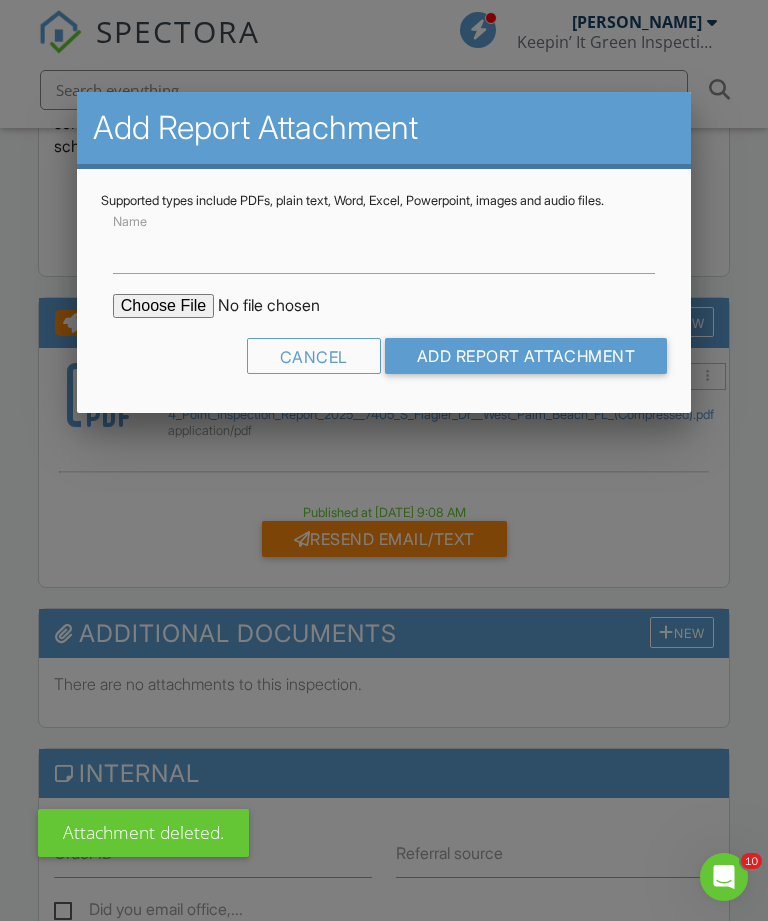 click at bounding box center [283, 306] 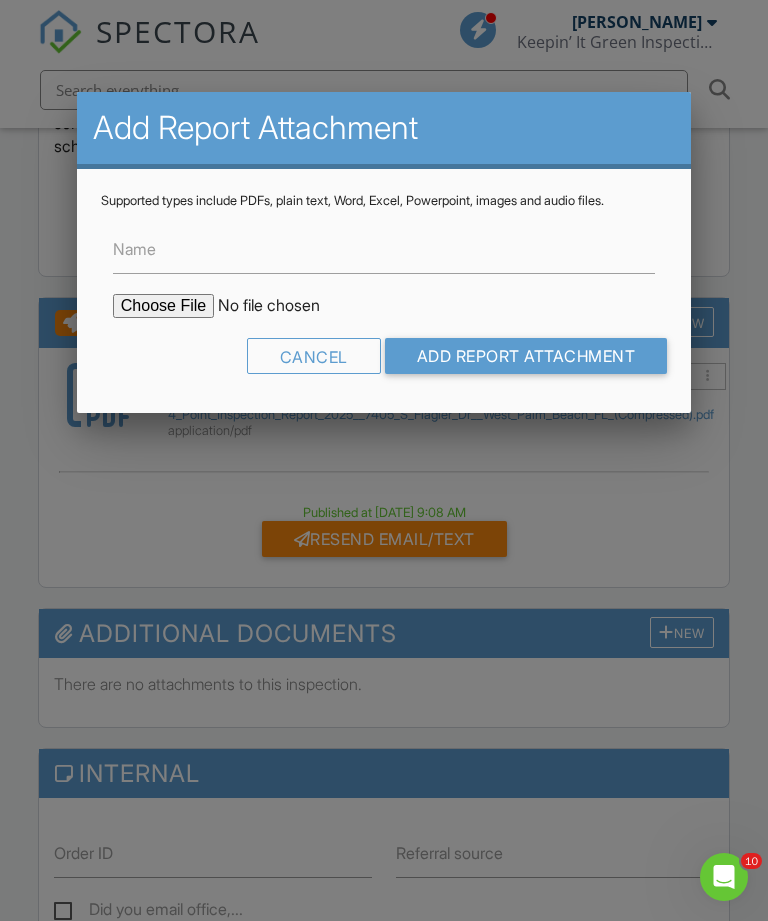 type on "C:\fakepath\Wind Mitigation Report 2025, 7504 S Flagler Dr, West Palm Beach Fl (Compressed) (Compressed) (Compressed).pdf" 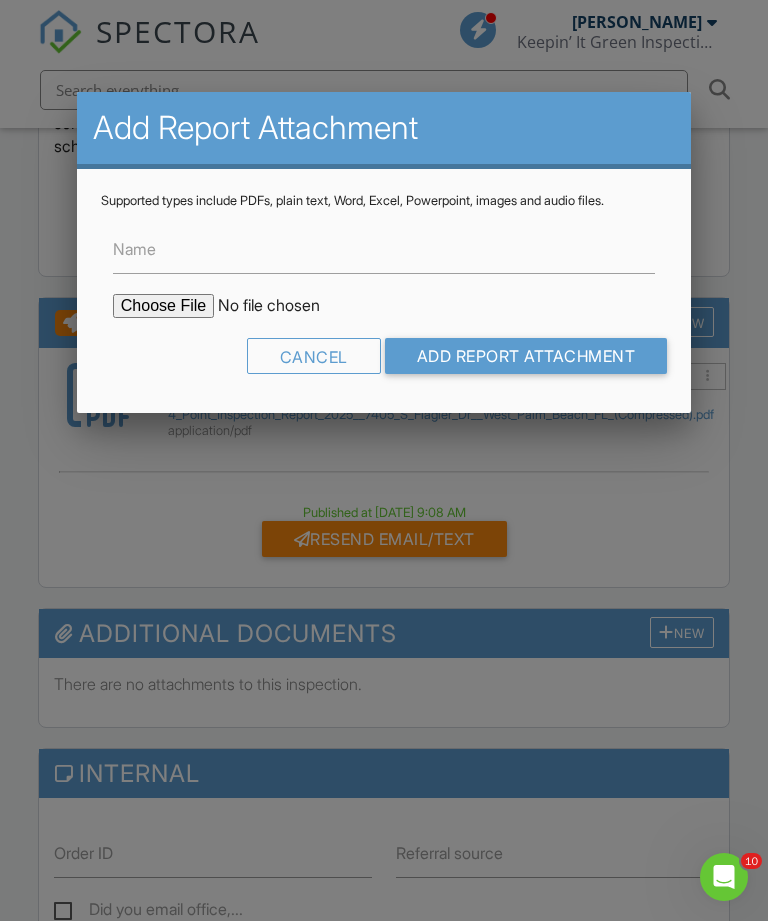 click on "Add Report Attachment" at bounding box center [526, 356] 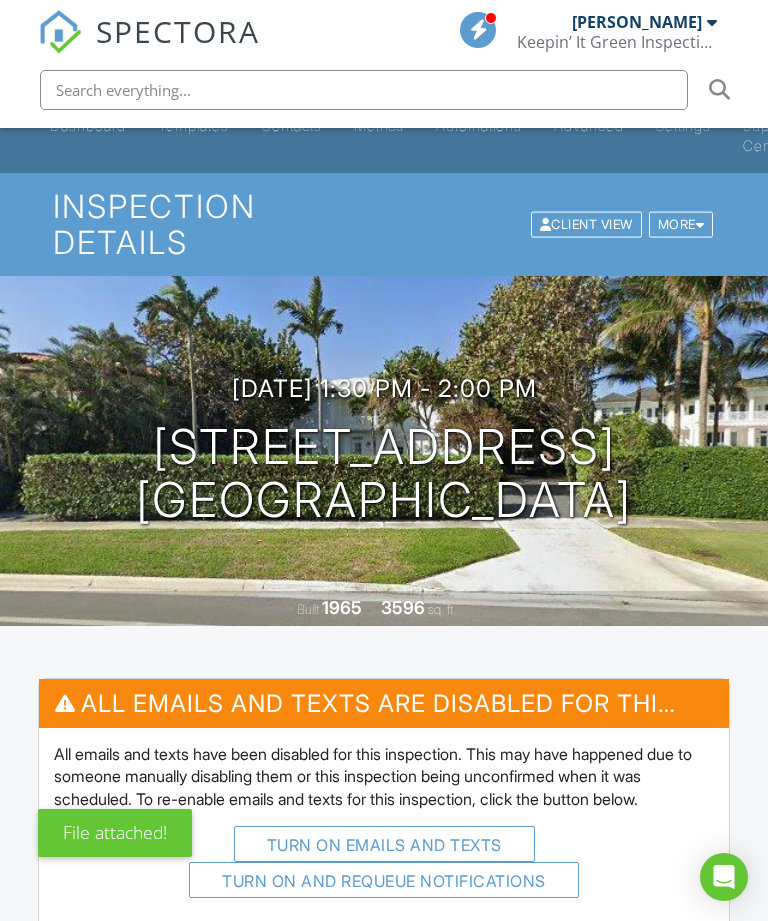 scroll, scrollTop: 655, scrollLeft: 0, axis: vertical 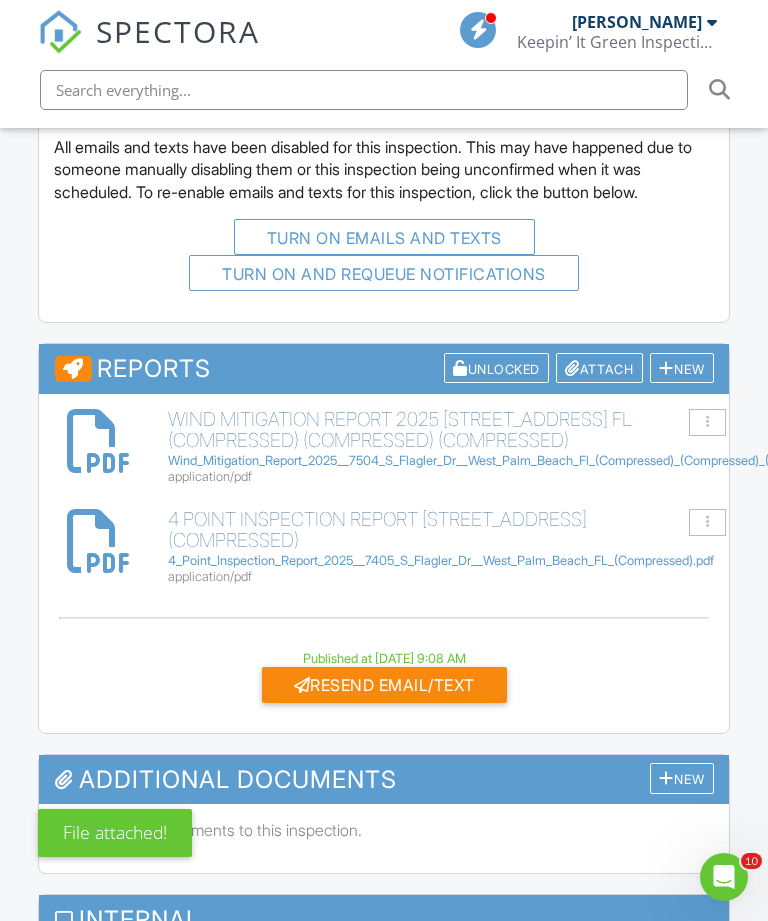 click on "Wind Mitigation Report 2025  [STREET_ADDRESS] Fl (Compressed) (Compressed) (Compressed)" at bounding box center [440, 430] 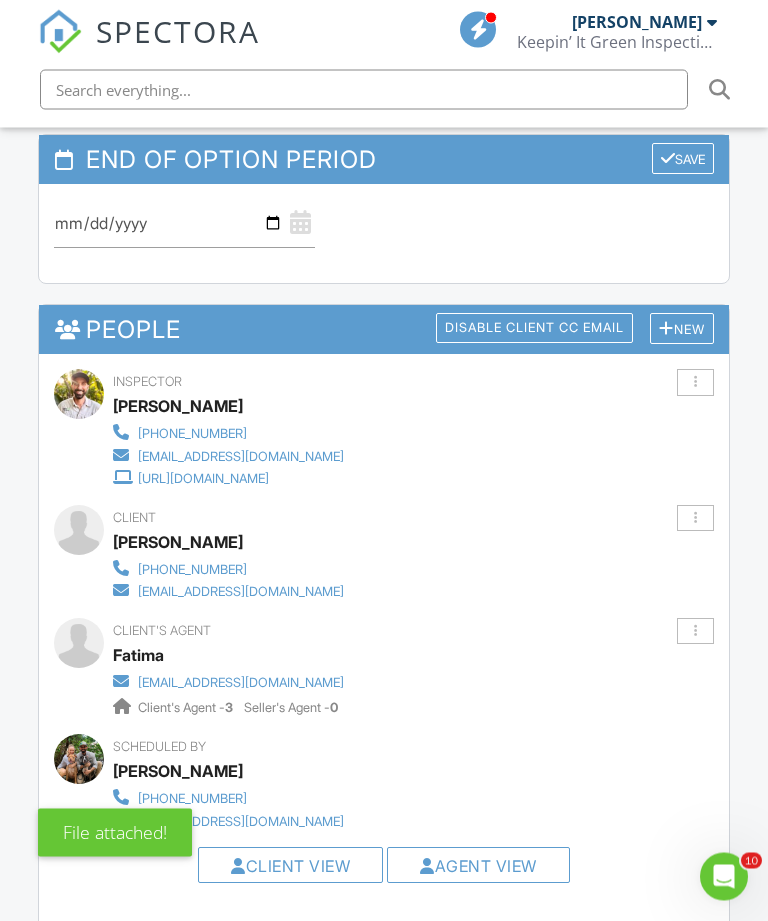 scroll, scrollTop: 2581, scrollLeft: 0, axis: vertical 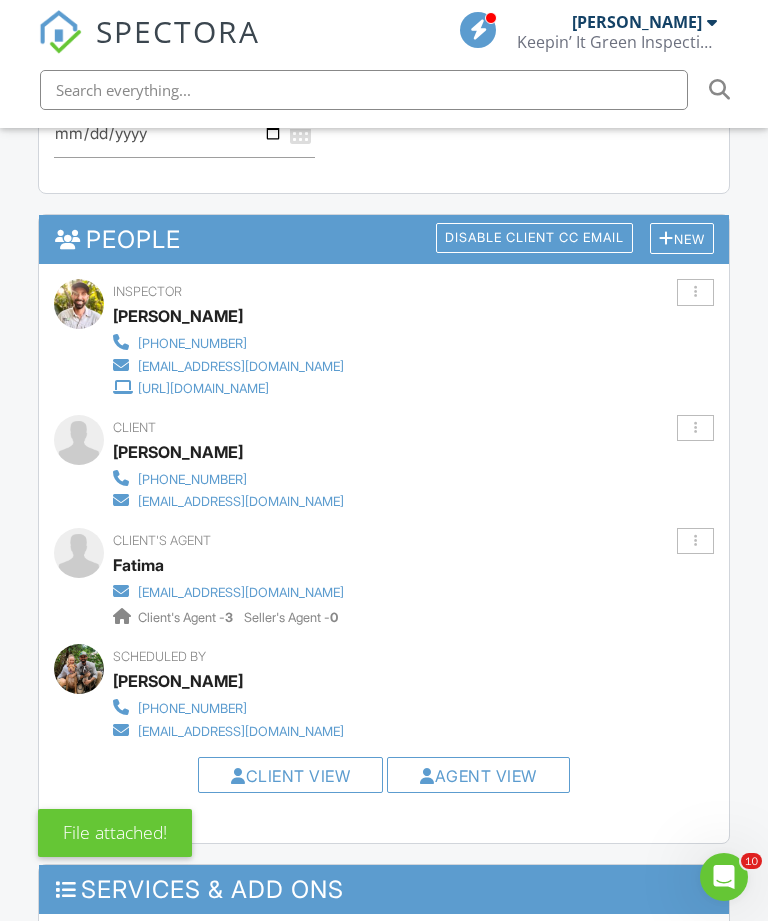 click at bounding box center (695, 541) 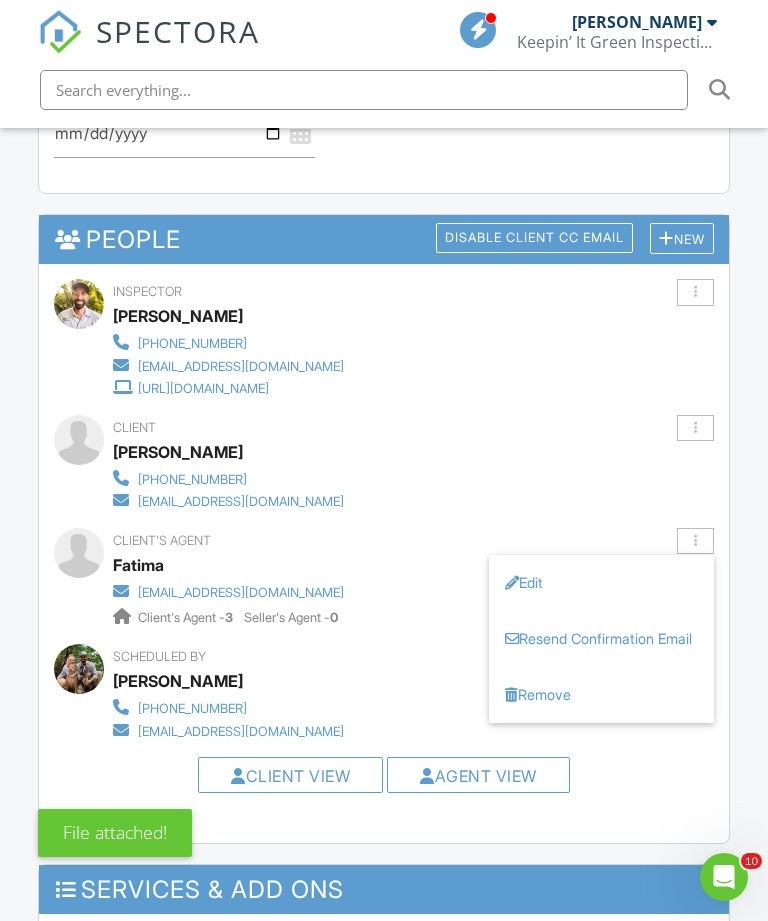 click on "Edit" at bounding box center [601, 583] 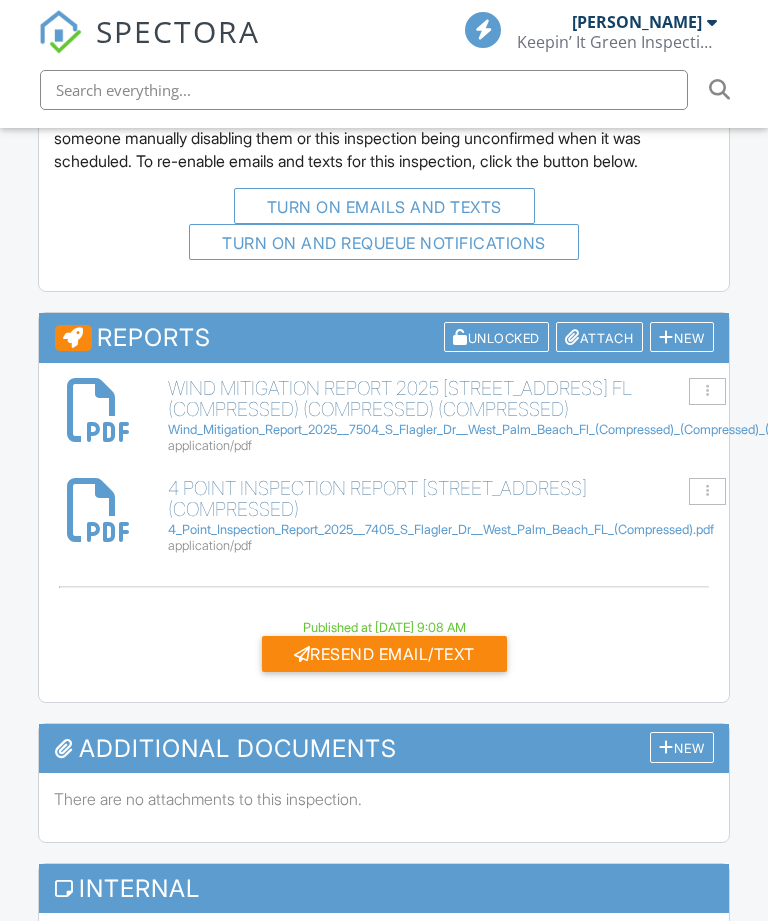 click on "Resend Email/Text" at bounding box center [384, 654] 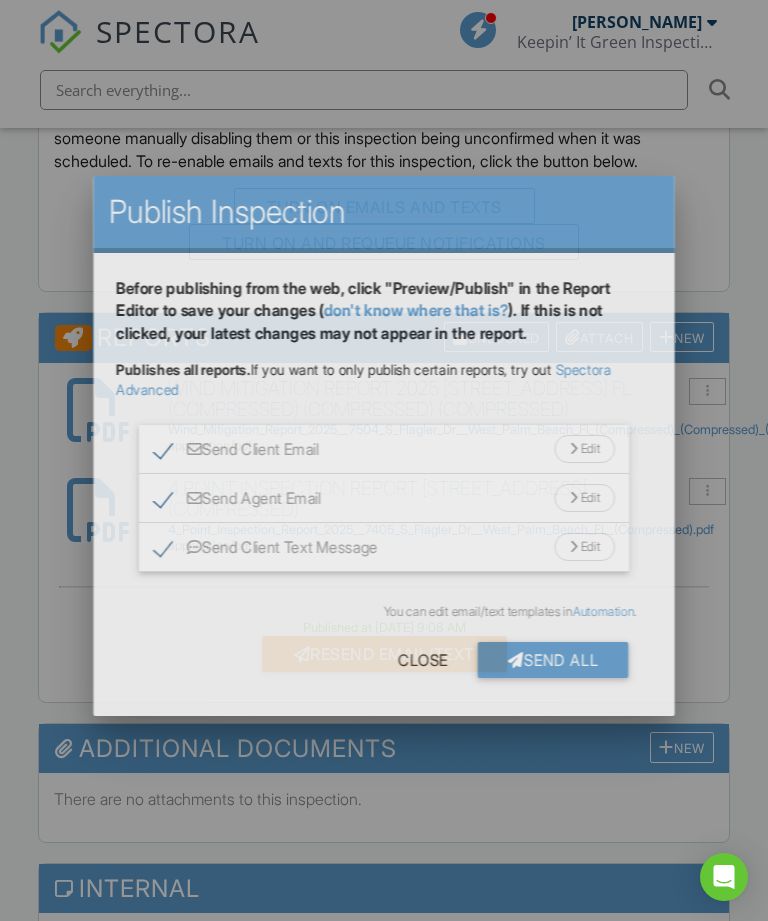 scroll, scrollTop: 0, scrollLeft: 0, axis: both 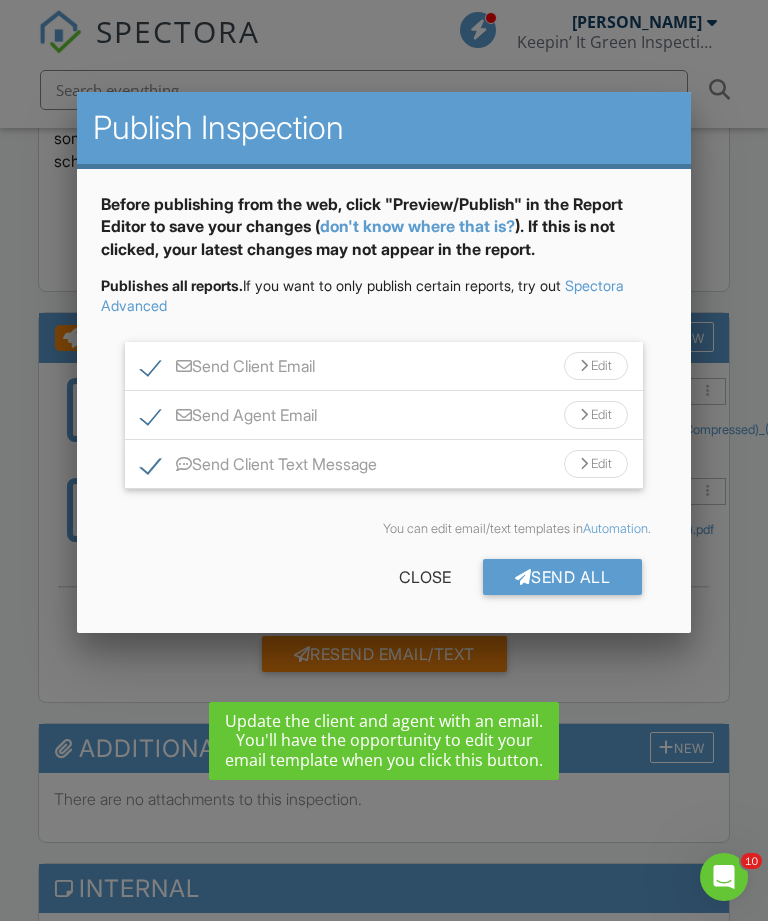 click on "Send Client Text Message" at bounding box center (259, 467) 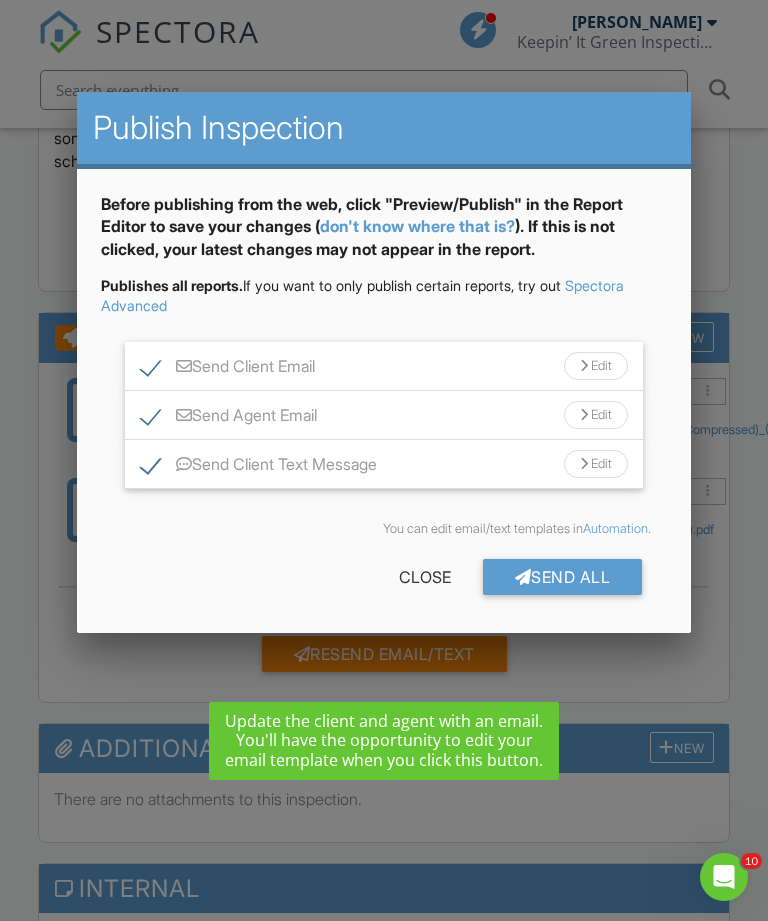 checkbox on "false" 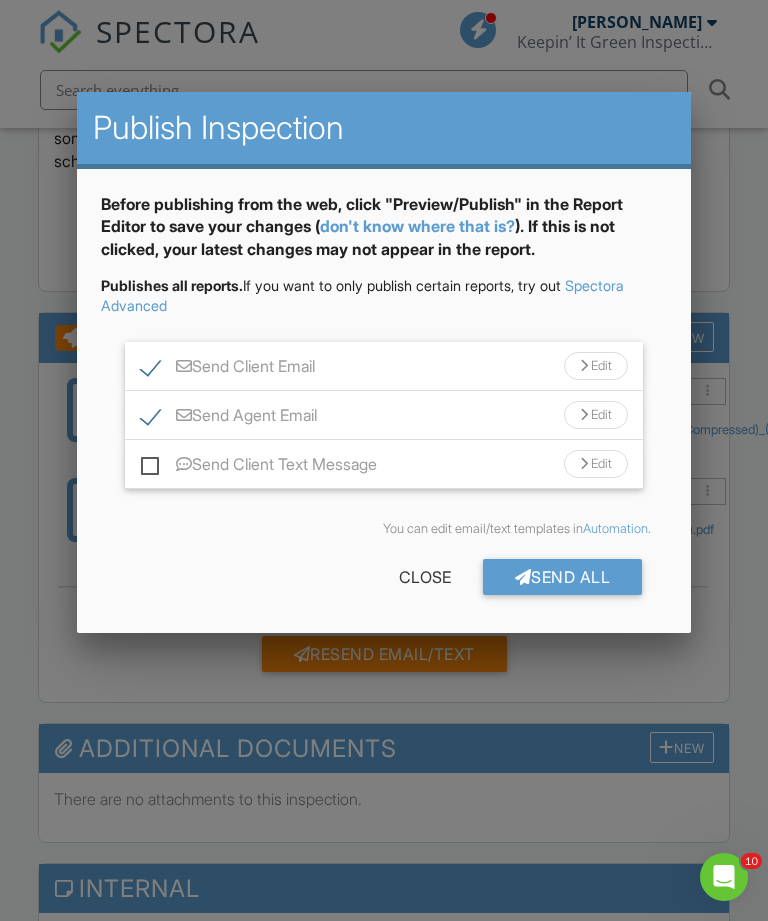 click on "Send Client Email" at bounding box center (228, 369) 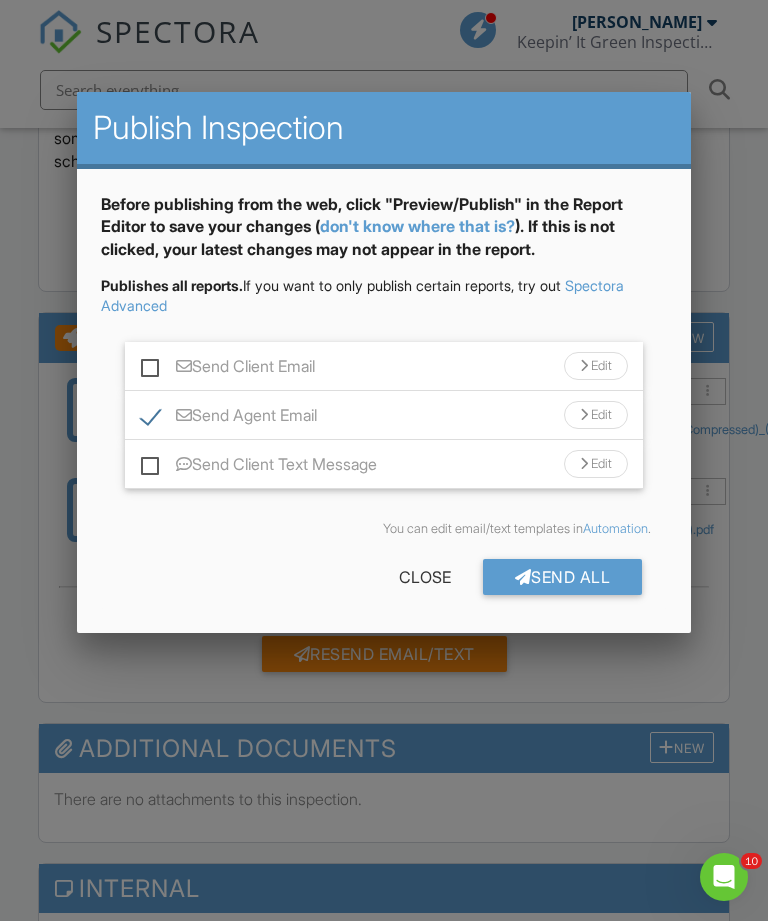 click on "Send All" at bounding box center (563, 577) 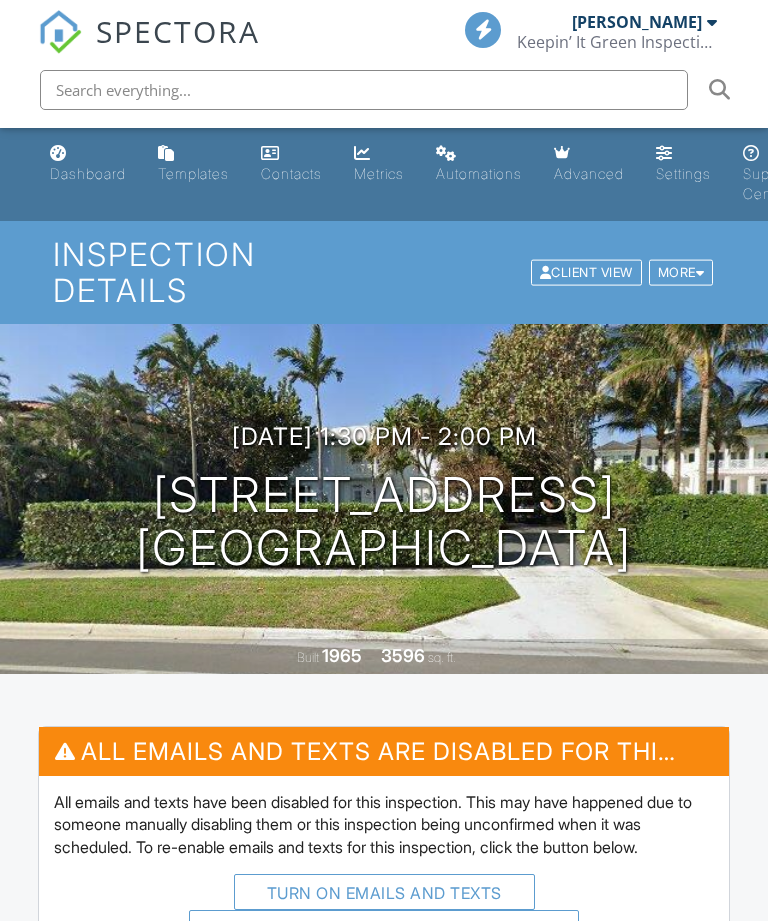 scroll, scrollTop: 686, scrollLeft: 0, axis: vertical 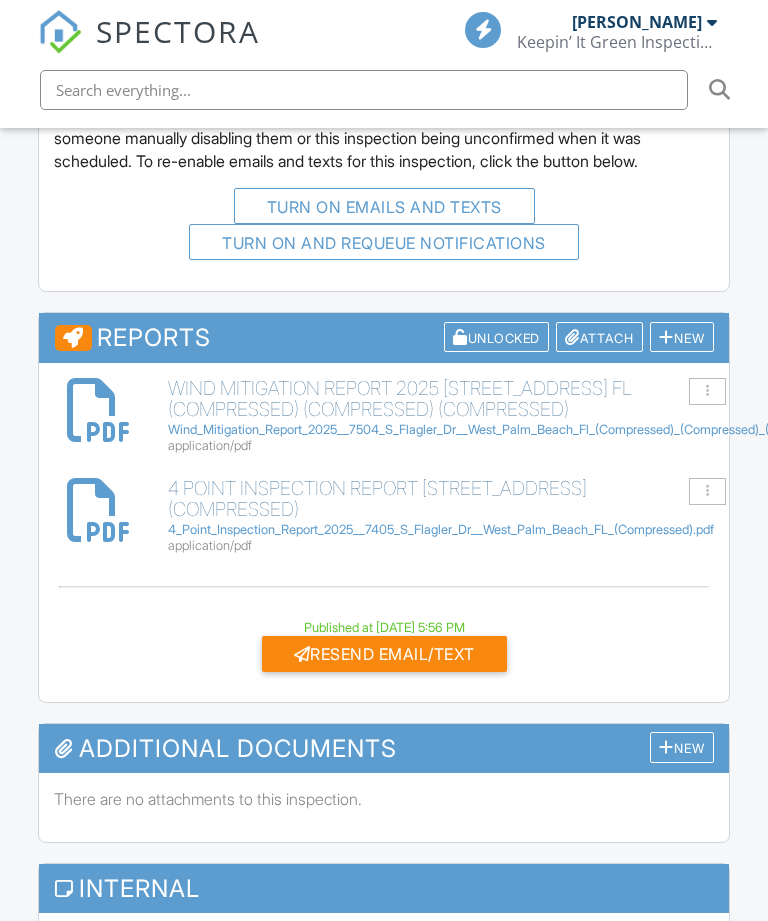 click on "SPECTORA" at bounding box center [178, 31] 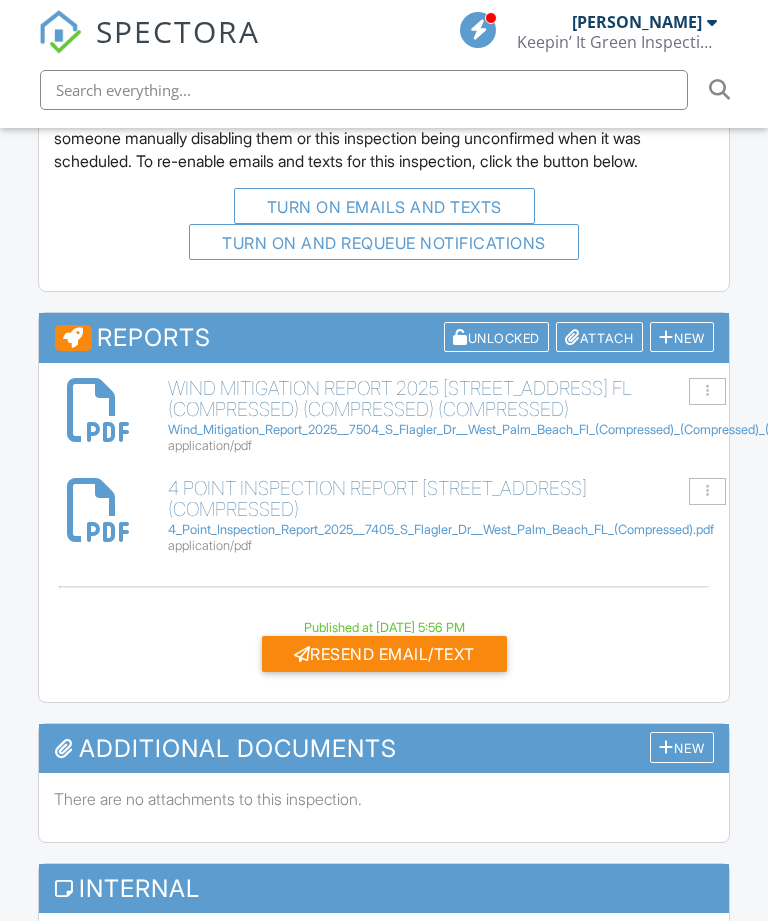 scroll, scrollTop: 686, scrollLeft: 0, axis: vertical 